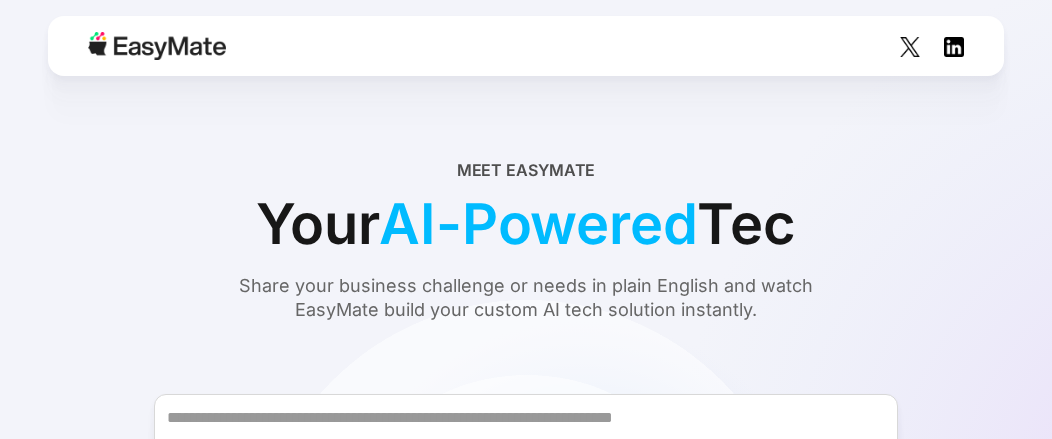 scroll, scrollTop: 0, scrollLeft: 0, axis: both 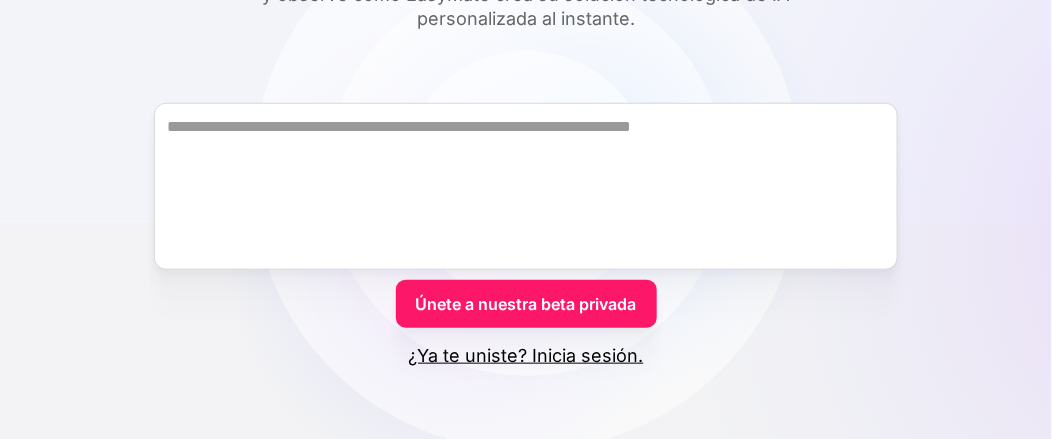 click on "Únete a nuestra beta privada" at bounding box center (526, 304) 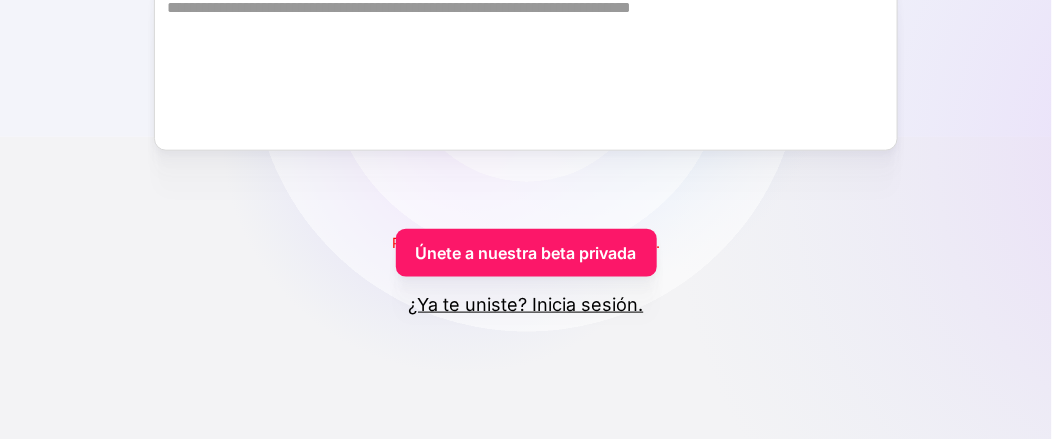 scroll, scrollTop: 499, scrollLeft: 0, axis: vertical 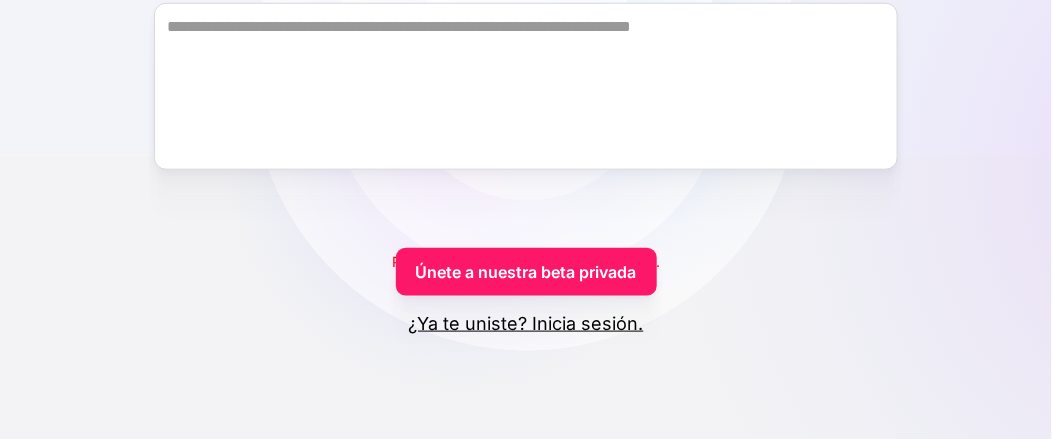 click on "Please fill out this field before continuing. Únete a nuestra beta privada ¿Ya te uniste? Inicia sesión." at bounding box center (526, 151) 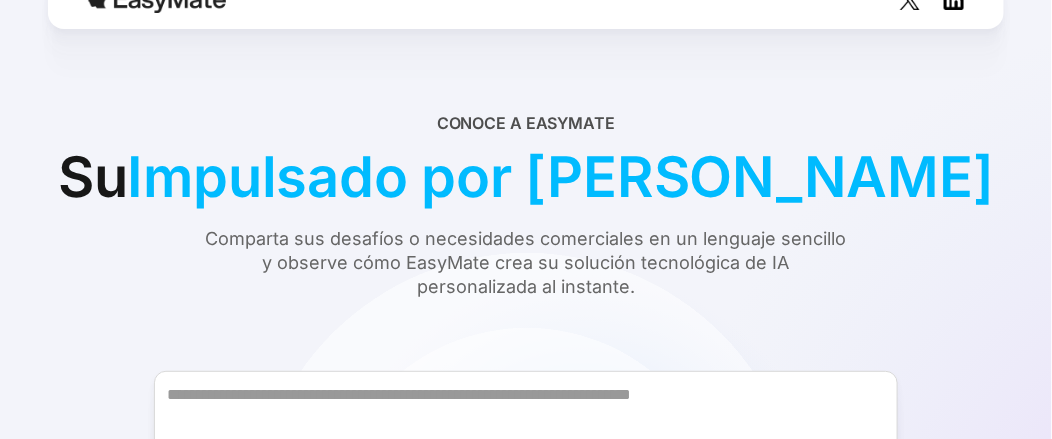 scroll, scrollTop: 0, scrollLeft: 0, axis: both 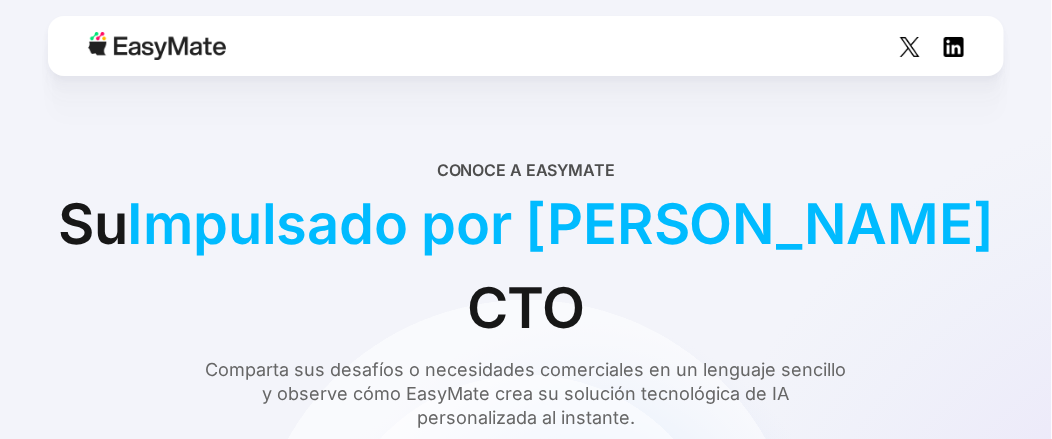 click at bounding box center [157, 46] 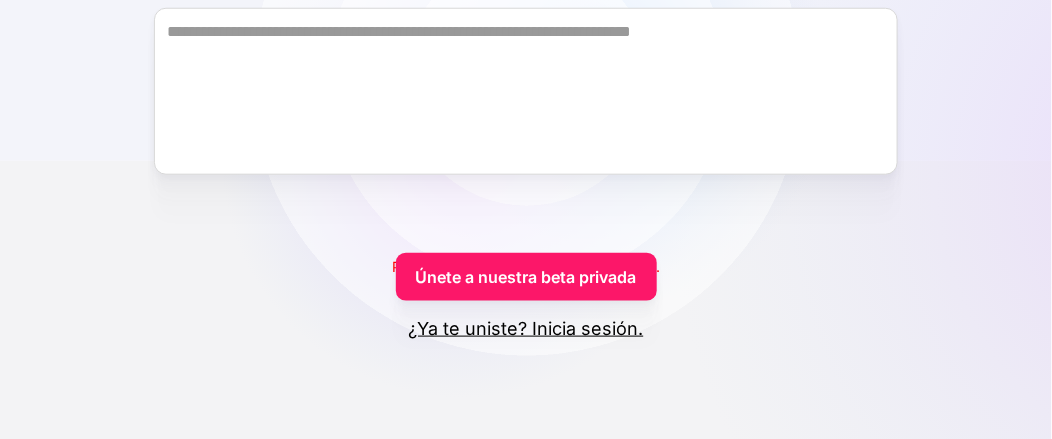 scroll, scrollTop: 499, scrollLeft: 0, axis: vertical 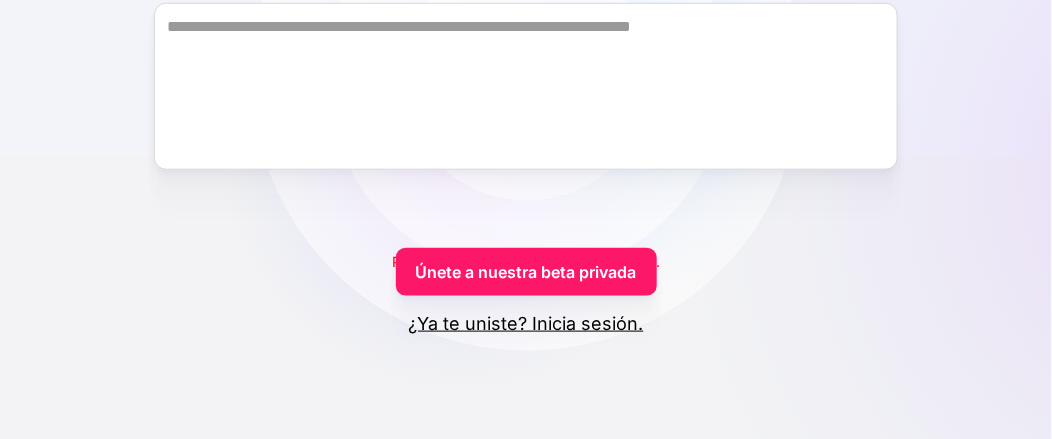 click on "Conoce a EasyMate Su Impulsado por IA  Product Mana Comparta sus desafíos o necesidades comerciales en un lenguaje sencillo y observe cómo EasyMate crea su solución tecnológica de IA personalizada al instante.
Please fill out this field before continuing. Únete a nuestra beta privada ¿Ya te uniste? Inicia sesión. ¡Gracias! ¡Su envío ha sido recibido! ¡Ups! Algo salió mal al enviar el formulario. NUESTRO PROCESO Crea tu aplicación con Facilidad Con EasyMate puedes crear, lanzar y optimizar tu aplicación sin necesidad de programar ni conocimientos técnicos, todo en un mismo lugar. Aquí te explicamos cómo: PASO 1 Describir Su desafío o necesidades empresariales PASO 2 Arquitectos EasyMate Una solución de IA adaptada a ti PASO 3 Lanzamiento EasyMate se encarga de todo el alojamiento PASO 4 Optimizar Su productividad con ayuda de IA lista para usar CONOCE A TUS AMIGOS Su Equipo de ensueño de IA   para el éxito PlanMate Traza tu panorama general en planes viables CodeMate DataMate" at bounding box center (526, 935) 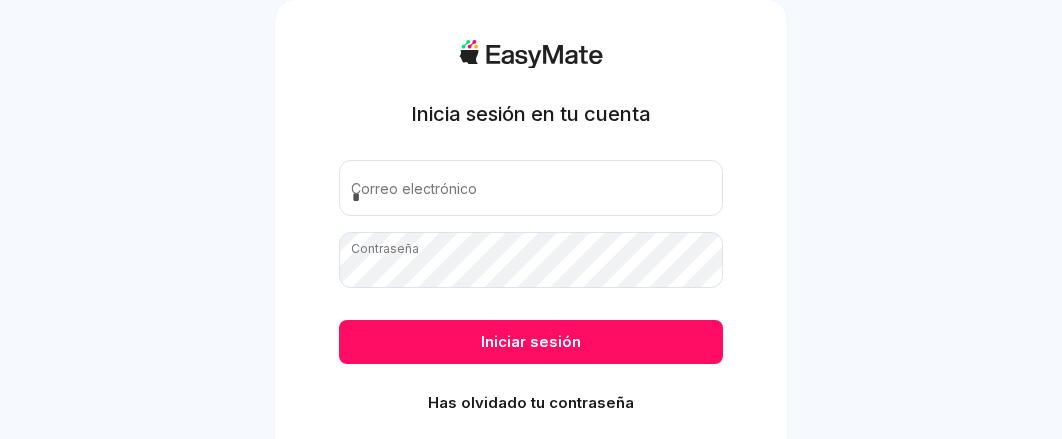 scroll, scrollTop: 0, scrollLeft: 0, axis: both 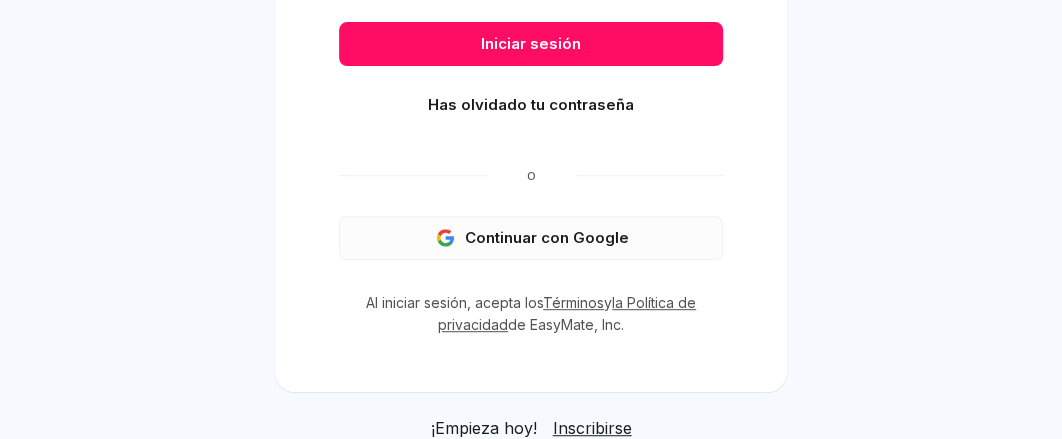 click on "Continuar con Google" at bounding box center (547, 237) 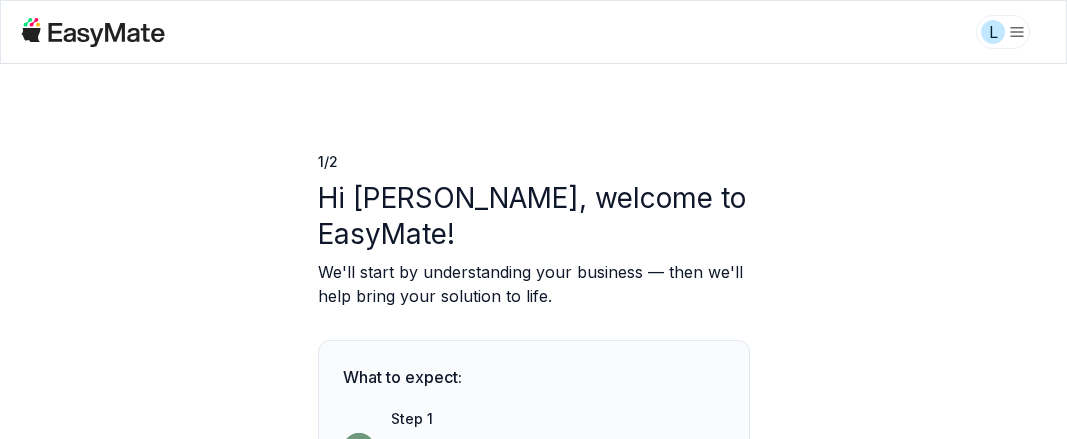 scroll, scrollTop: 0, scrollLeft: 0, axis: both 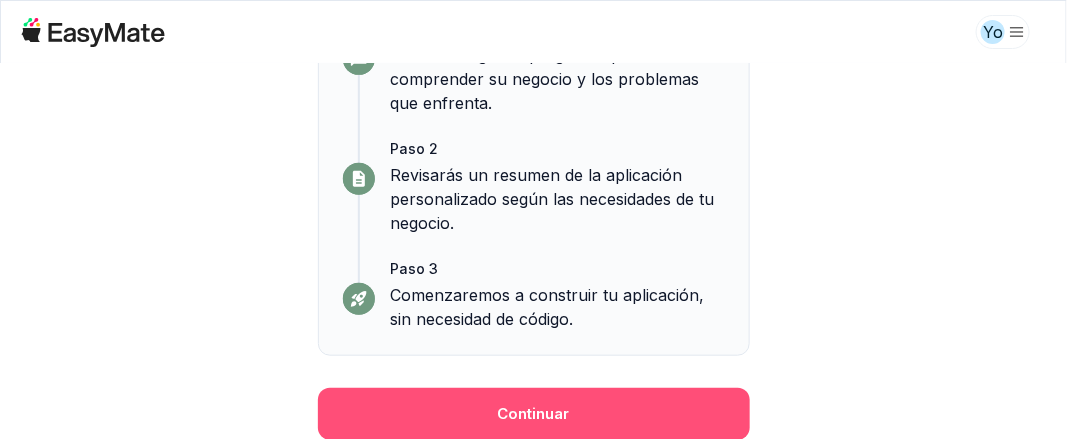 click on "Continuar" at bounding box center [534, 414] 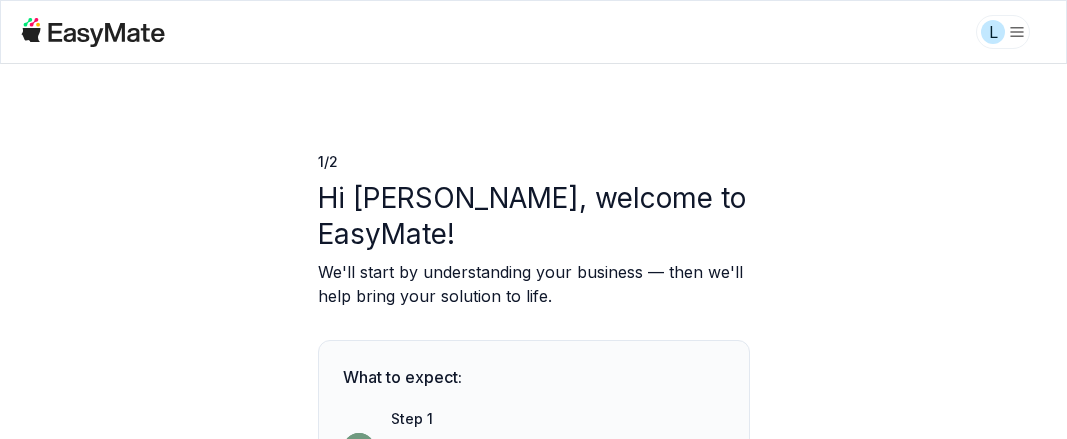 scroll, scrollTop: 0, scrollLeft: 0, axis: both 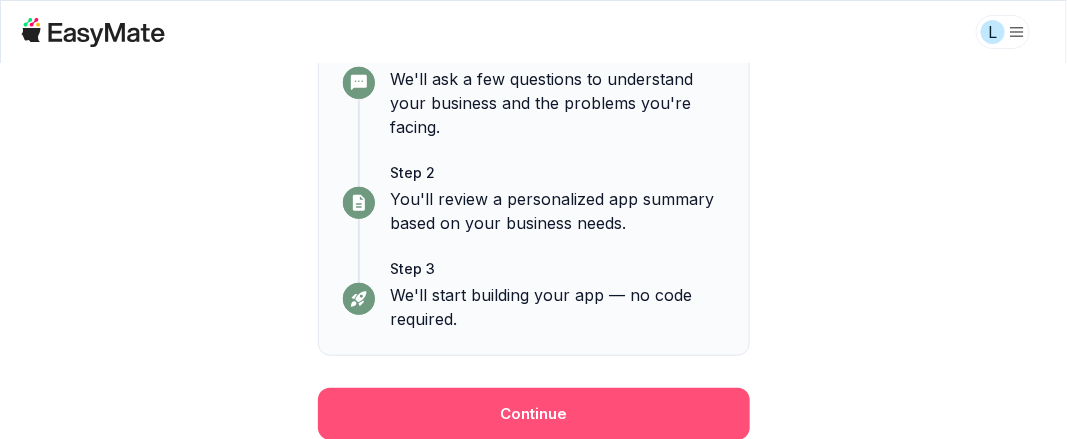click on "Continue" at bounding box center [534, 414] 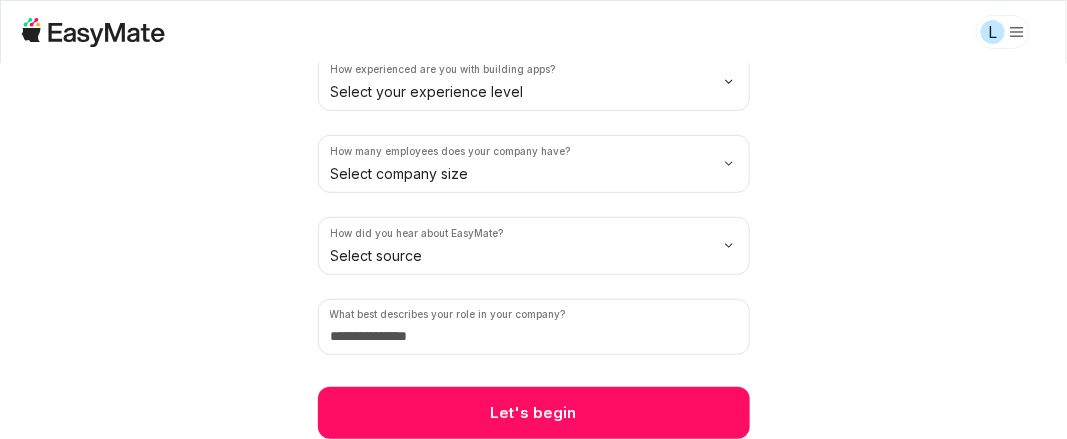 scroll, scrollTop: 0, scrollLeft: 0, axis: both 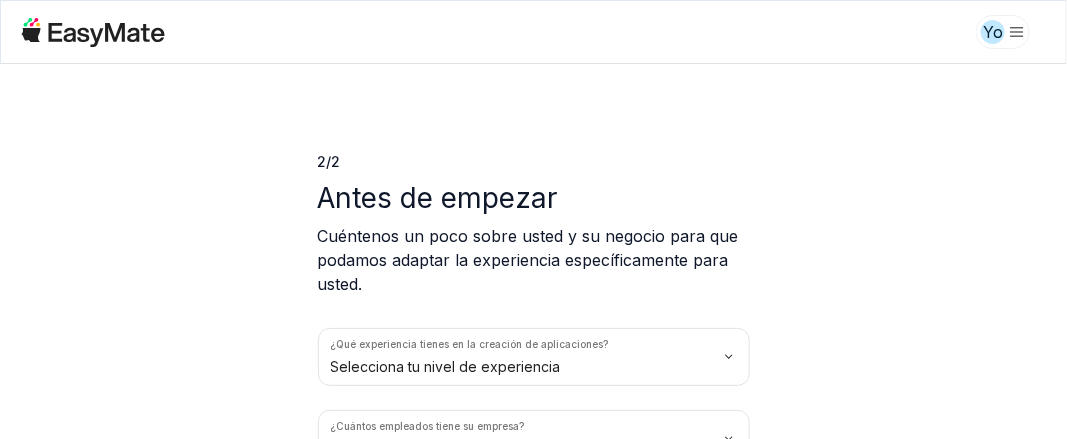 click on "2  /  2 Antes de empezar Cuéntenos un poco sobre usted y su negocio para que podamos adaptar la experiencia específicamente para usted. ¿Qué experiencia tienes en la creación de aplicaciones? Selecciona tu nivel de experiencia ¿Cuántos empleados tiene su empresa? Seleccione el tamaño de su empresa ¿Cómo se enteró de EasyMate? Seleccionar fuente ¿Qué es lo que mejor describe su función en su empresa? Vamos a empezar" at bounding box center [533, 251] 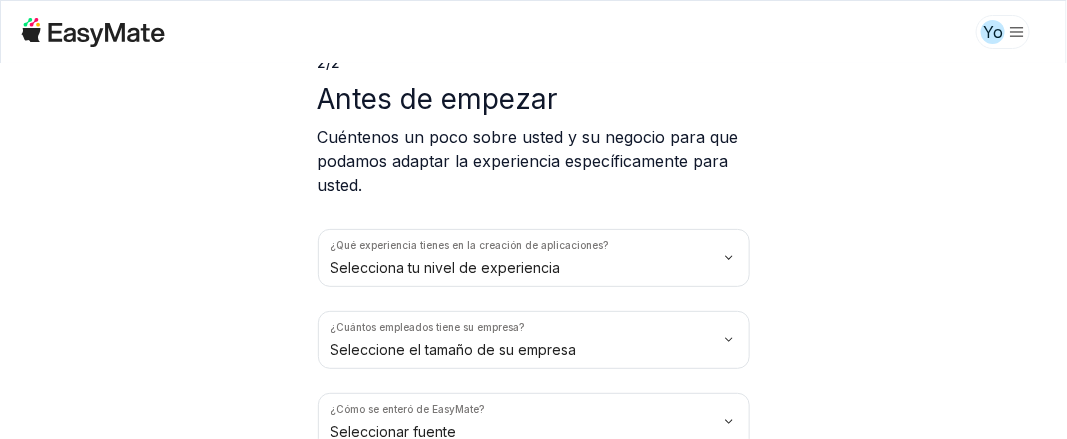 scroll, scrollTop: 99, scrollLeft: 0, axis: vertical 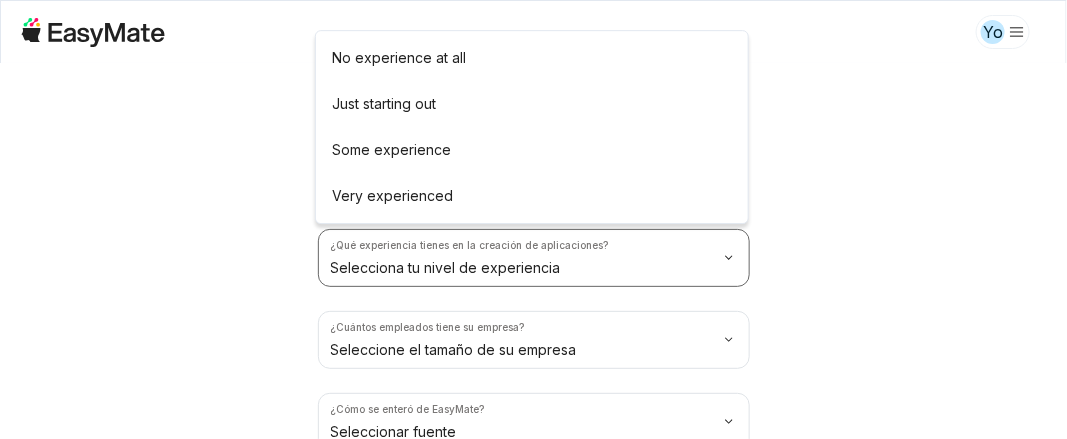 click on "Yo 2  /  2 Antes de empezar Cuéntenos un poco sobre usted y su negocio para que podamos adaptar la experiencia específicamente para usted. ¿Qué experiencia tienes en la creación de aplicaciones? Selecciona tu nivel de experiencia ¿Cuántos empleados tiene su empresa? Seleccione el tamaño de su empresa ¿Cómo se enteró de EasyMate? Seleccionar fuente ¿Qué es lo que mejor describe su función en su empresa? Vamos a empezar
Texto original Valora esta traducción Tu opinión servirá para ayudar a mejorar el Traductor de Google
No experience at all Just starting out Some experience Very experienced" at bounding box center [533, 219] 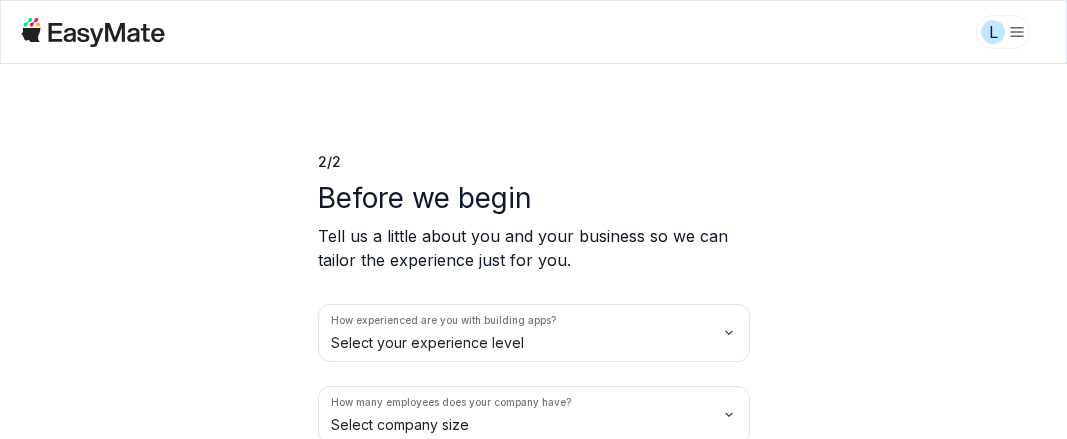 scroll, scrollTop: 0, scrollLeft: 0, axis: both 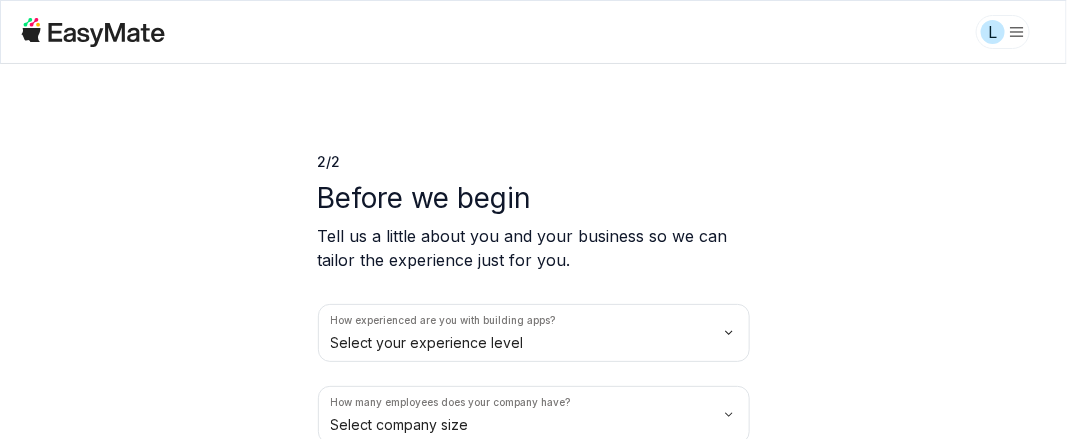 click on "L 2 / 2 Before we begin Tell us a little about you and your business so we can tailor the experience just for you. How experienced are you with building apps? Select your experience level How many employees does your company have? Select company size How did you hear about EasyMate? Select source What best describes your role in your company? Let's begin" at bounding box center (533, 219) 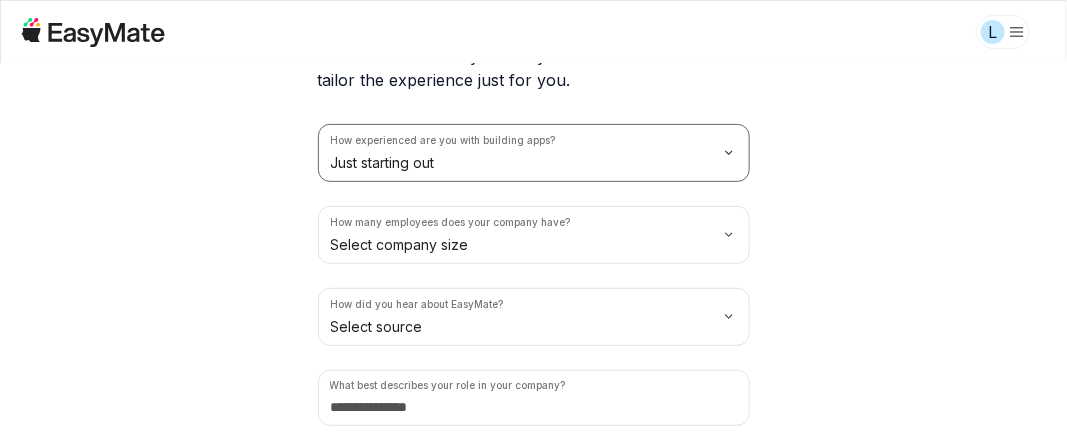 scroll, scrollTop: 199, scrollLeft: 0, axis: vertical 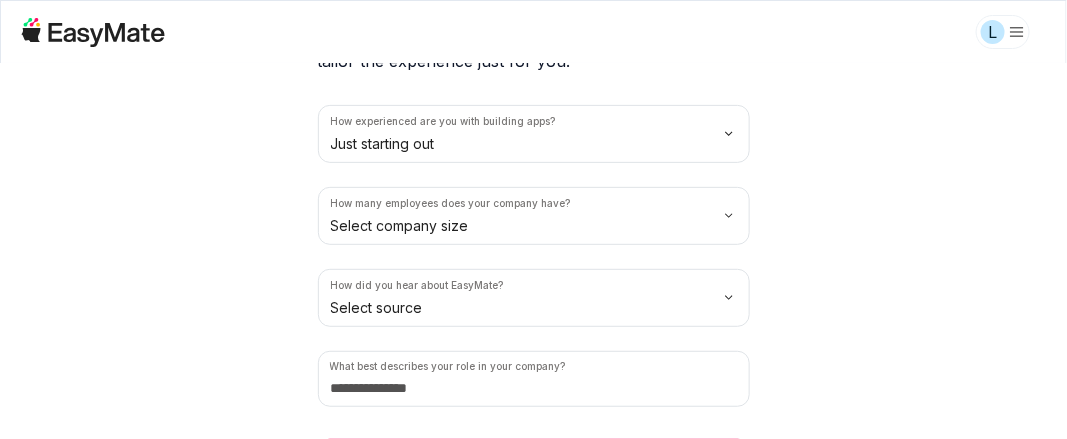 click on "L 2 / 2 Before we begin Tell us a little about you and your business so we can tailor the experience just for you. How experienced are you with building apps? Just starting out How many employees does your company have? Select company size How did you hear about EasyMate? Select source What best describes your role in your company? Let's begin" at bounding box center (533, 219) 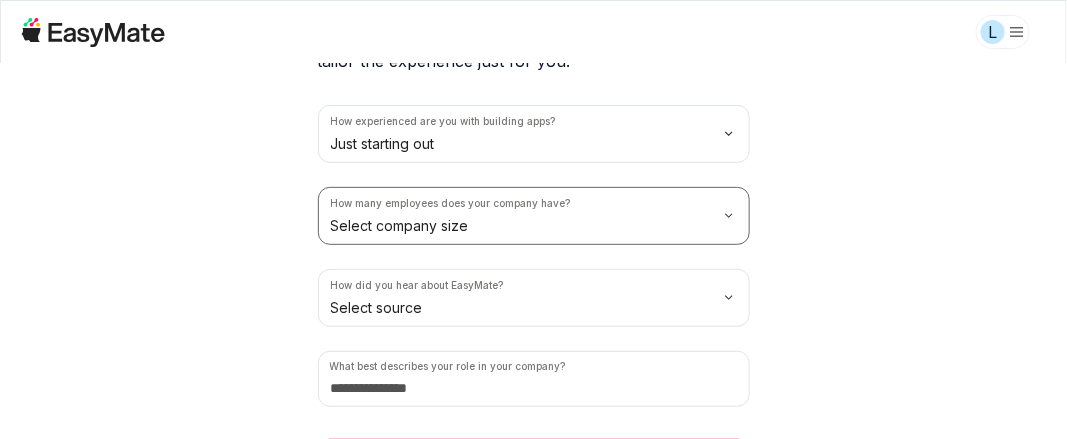 click on "L 2 / 2 Before we begin Tell us a little about you and your business so we can tailor the experience just for you. How experienced are you with building apps? Just starting out How many employees does your company have? Select company size How did you hear about EasyMate? Select source What best describes your role in your company? Let's begin" at bounding box center (533, 219) 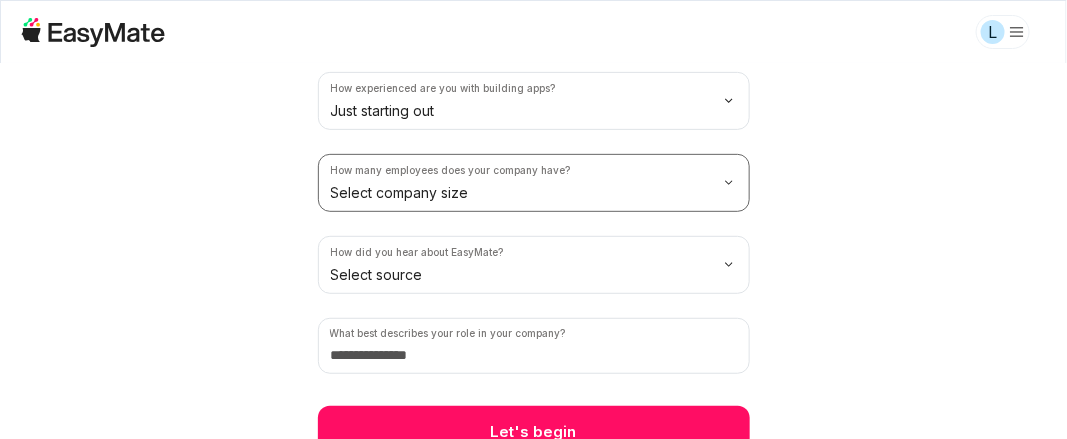 scroll, scrollTop: 249, scrollLeft: 0, axis: vertical 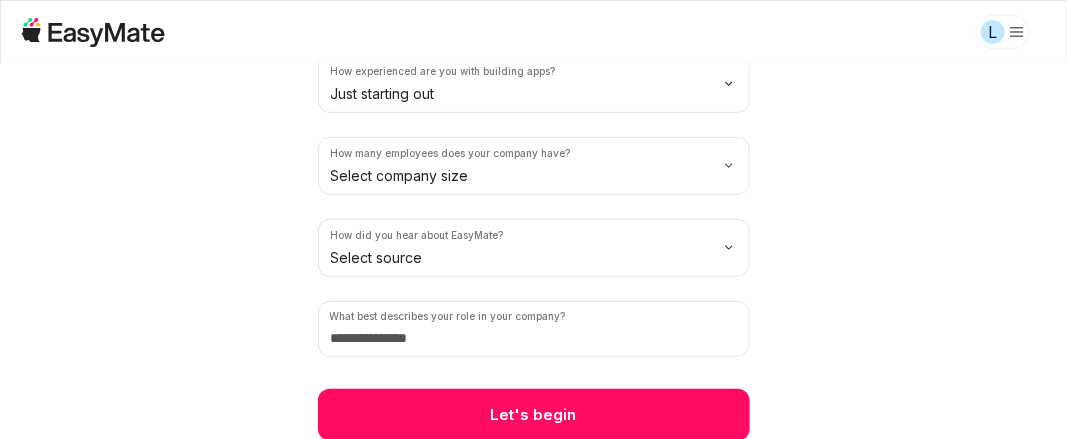 click on "L 2 / 2 Before we begin Tell us a little about you and your business so we can tailor the experience just for you. How experienced are you with building apps? Just starting out How many employees does your company have? Select company size How did you hear about EasyMate? Select source What best describes your role in your company? Let's begin" at bounding box center [533, 219] 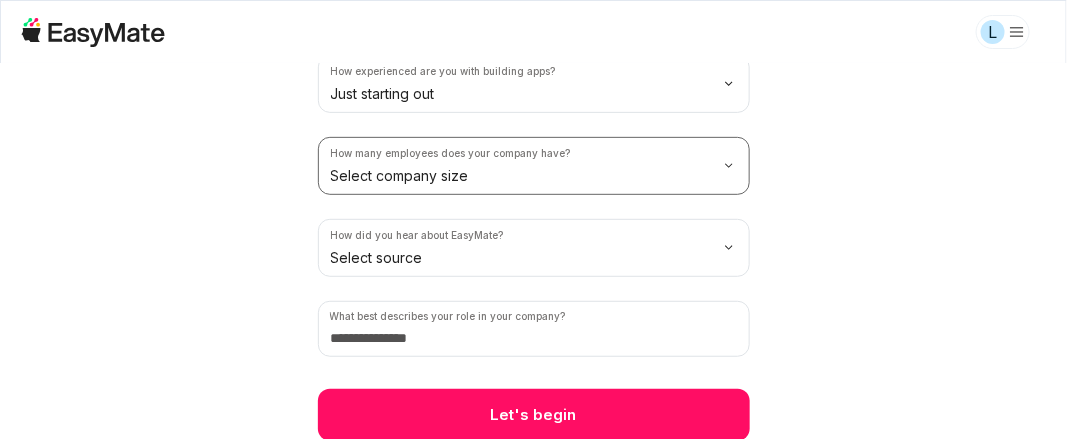click on "L 2 / 2 Before we begin Tell us a little about you and your business so we can tailor the experience just for you. How experienced are you with building apps? Just starting out How many employees does your company have? Select company size How did you hear about EasyMate? Select source What best describes your role in your company? Let's begin" at bounding box center (533, 219) 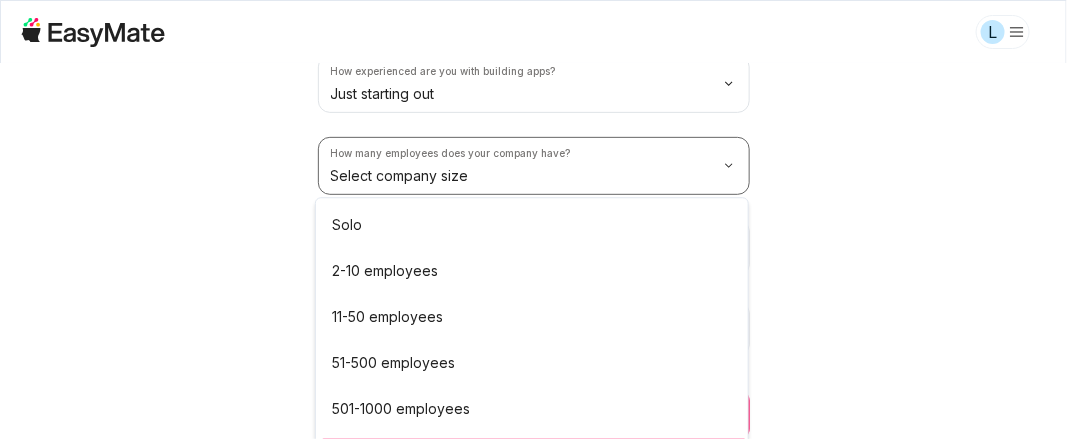 click on "L 2 / 2 Before we begin Tell us a little about you and your business so we can tailor the experience just for you. How experienced are you with building apps? Just starting out How many employees does your company have? Select company size How did you hear about EasyMate? Select source What best describes your role in your company? Let's begin
Solo 2-10 employees 11-50 employees 51-500 employees 501-1000 employees More than 1000 employees" at bounding box center (533, 219) 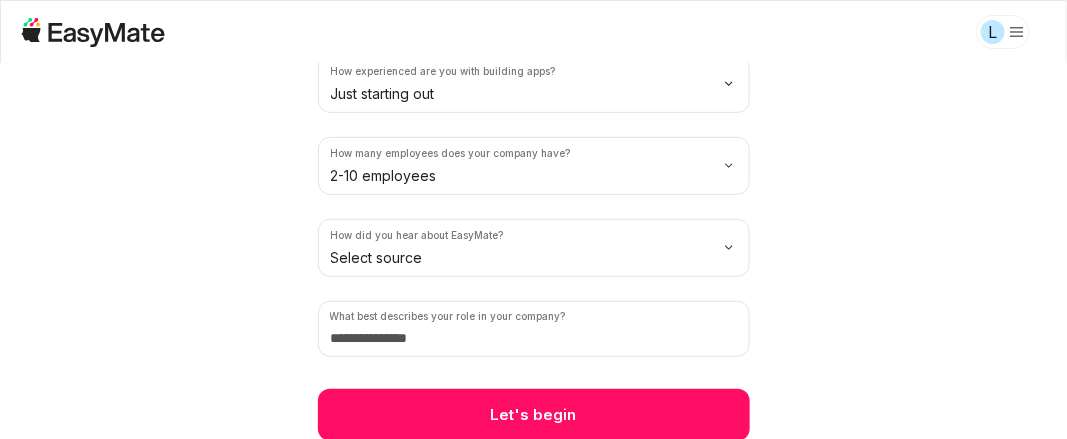 click on "L 2 / 2 Before we begin Tell us a little about you and your business so we can tailor the experience just for you. How experienced are you with building apps? Just starting out How many employees does your company have? 2-10 employees How did you hear about EasyMate? Select source What best describes your role in your company? Let's begin" at bounding box center [533, 219] 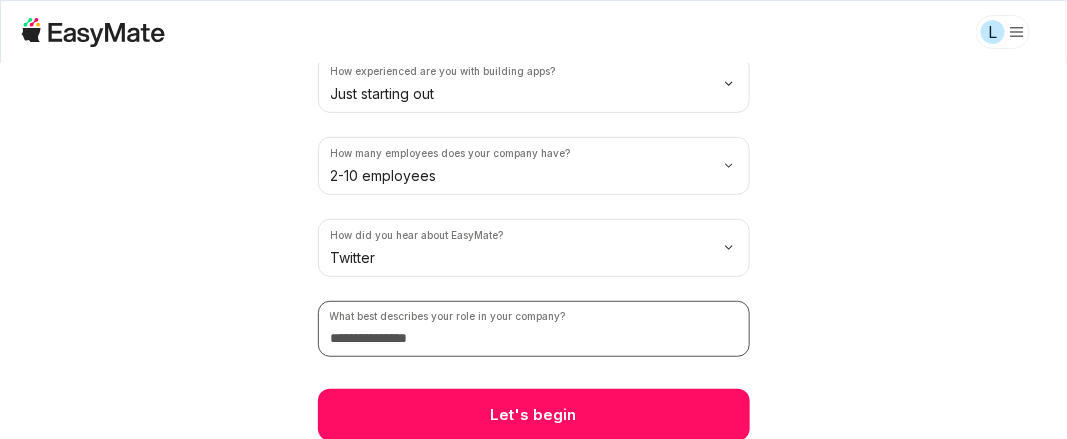 click at bounding box center (534, 329) 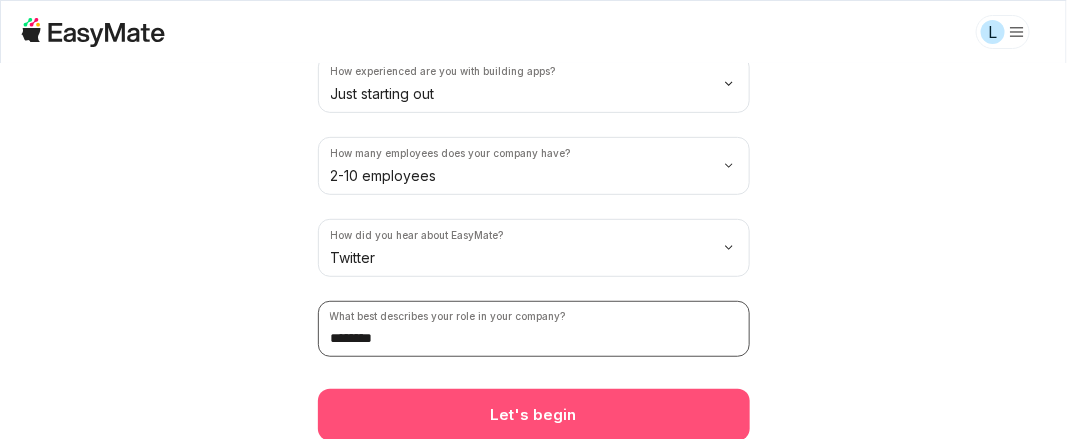 type on "********" 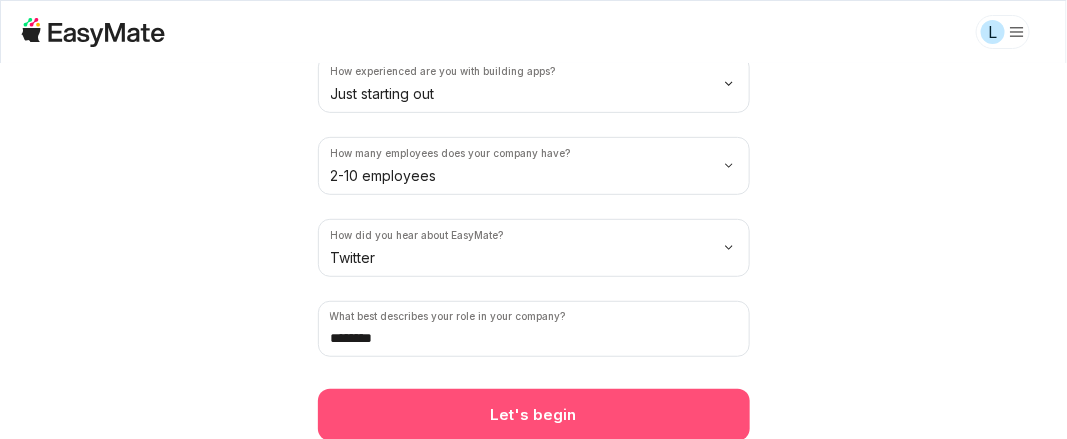 click on "Let's begin" at bounding box center (534, 415) 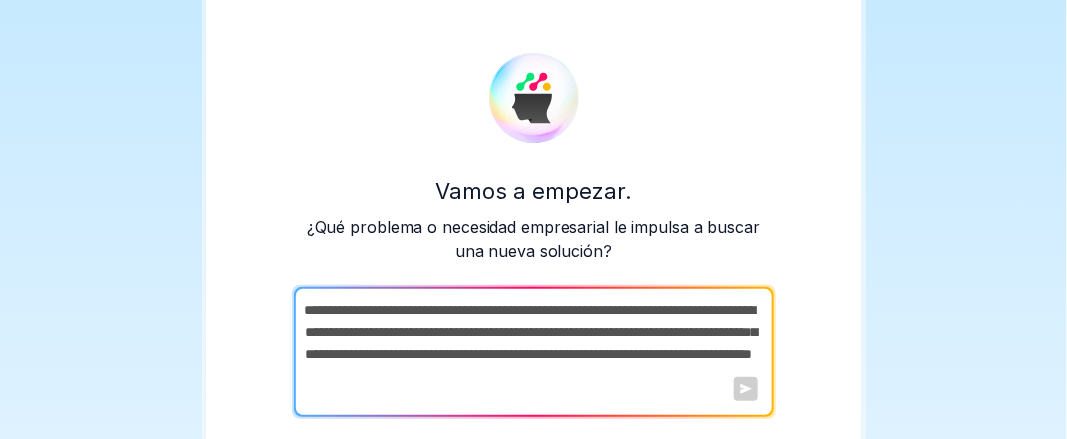 scroll, scrollTop: 165, scrollLeft: 0, axis: vertical 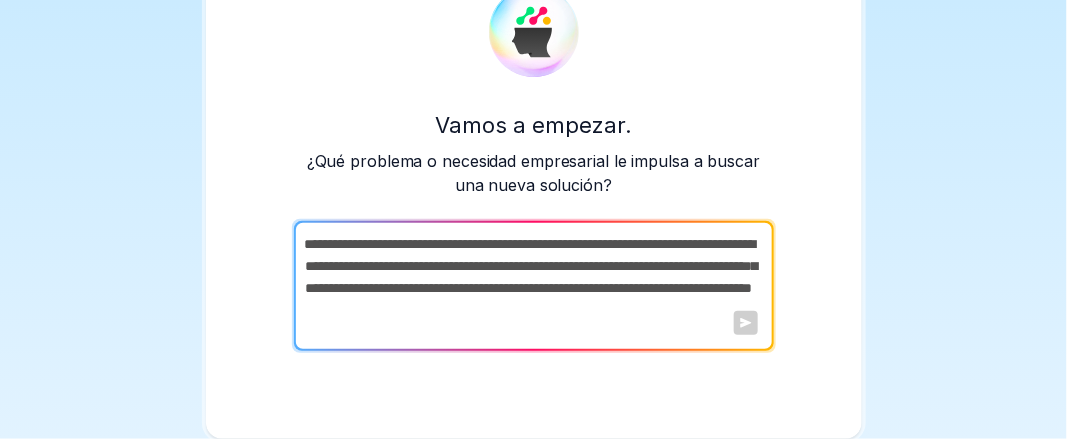 click at bounding box center [532, 286] 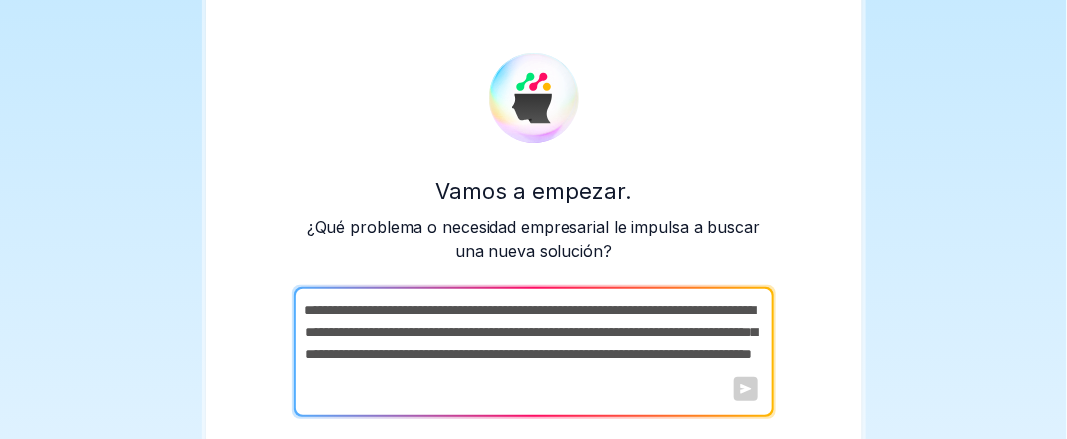 scroll, scrollTop: 165, scrollLeft: 0, axis: vertical 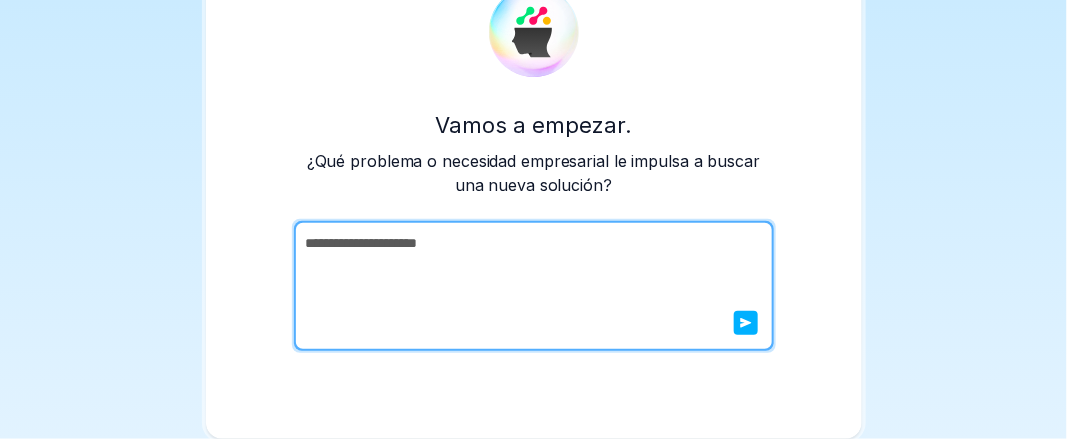 type on "**********" 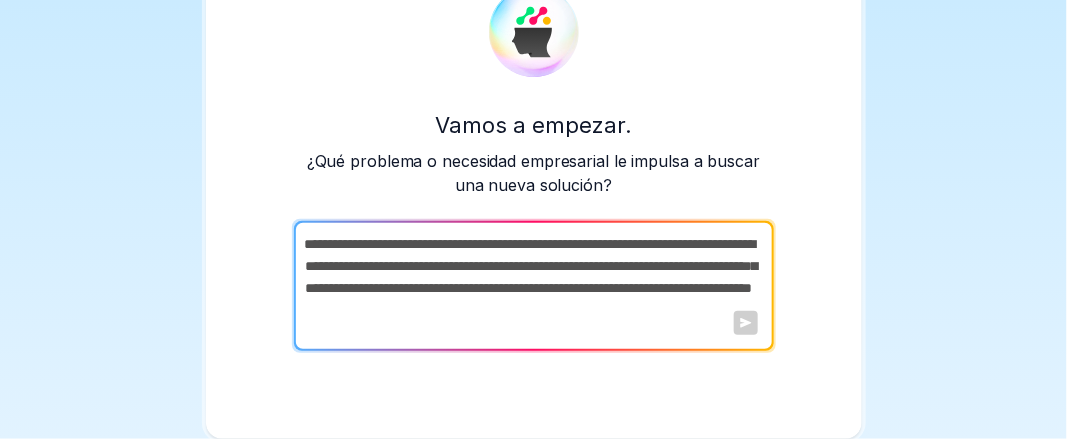 click at bounding box center [532, 286] 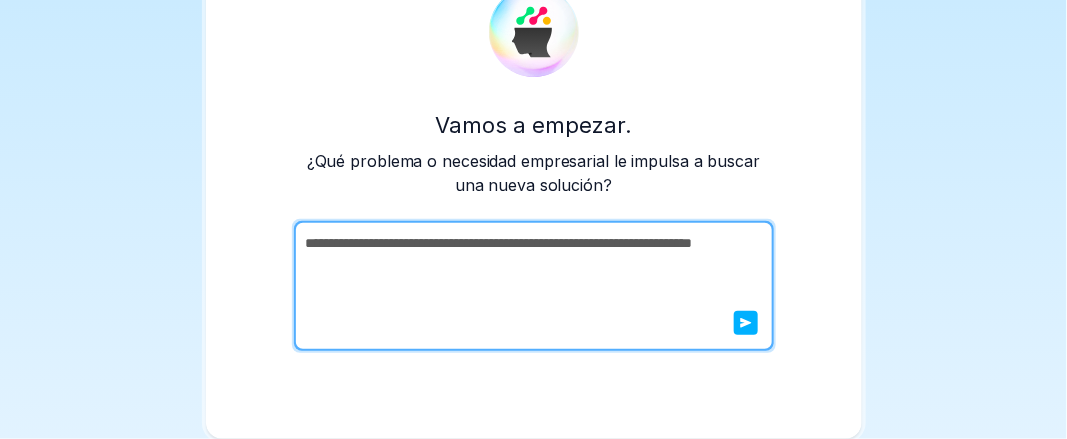 type on "**********" 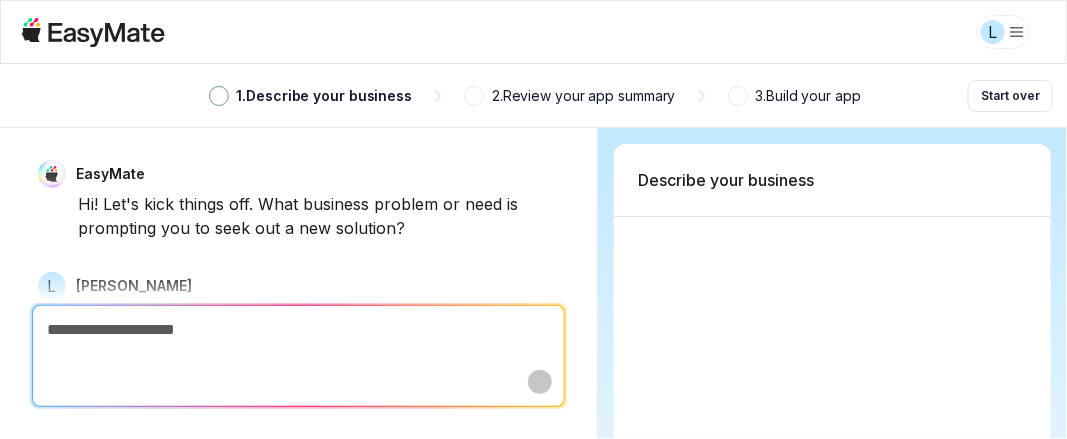 scroll, scrollTop: 0, scrollLeft: 0, axis: both 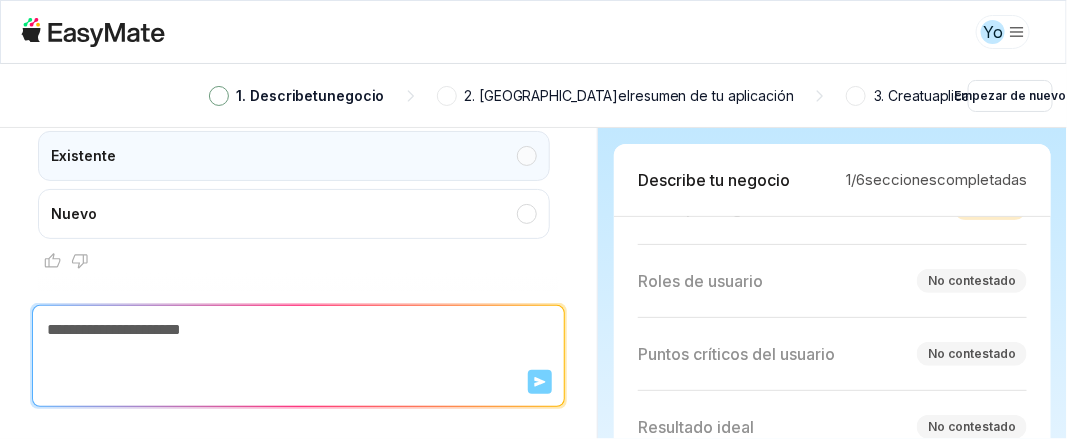 click on "Existente" at bounding box center (294, 156) 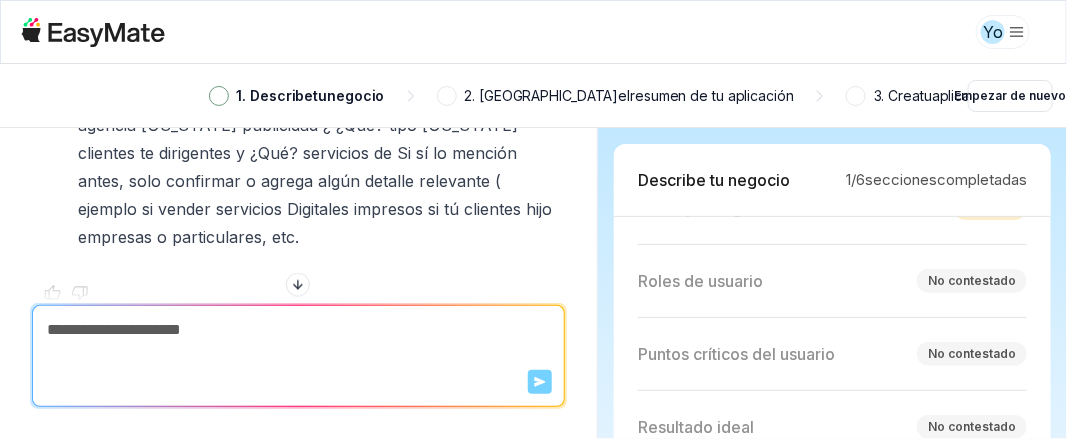 scroll, scrollTop: 881, scrollLeft: 0, axis: vertical 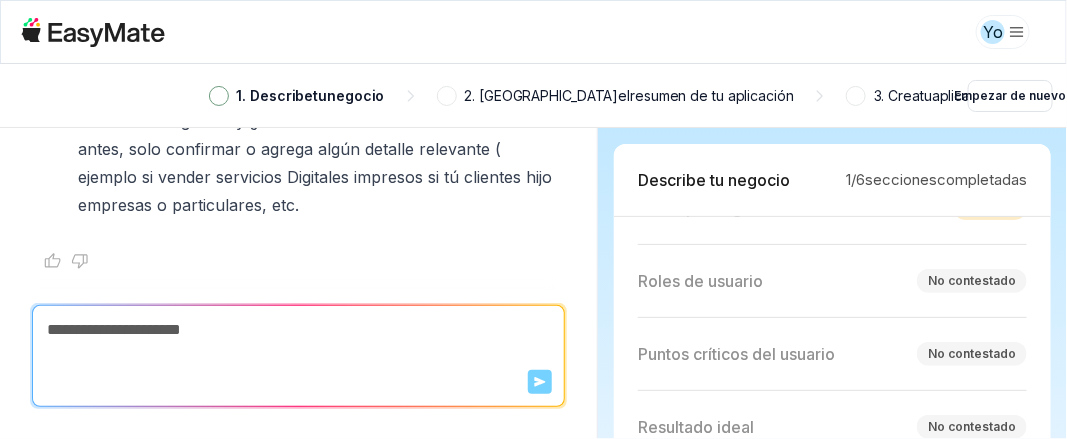 click 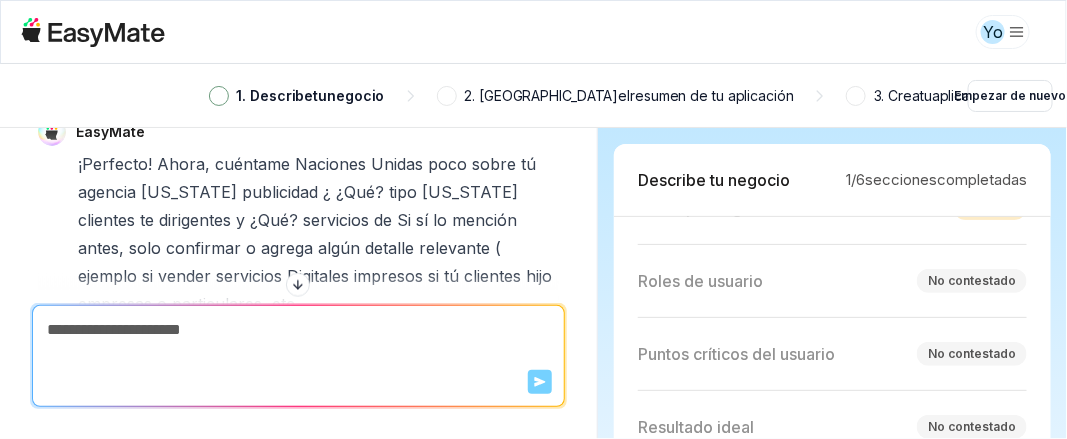 scroll, scrollTop: 881, scrollLeft: 0, axis: vertical 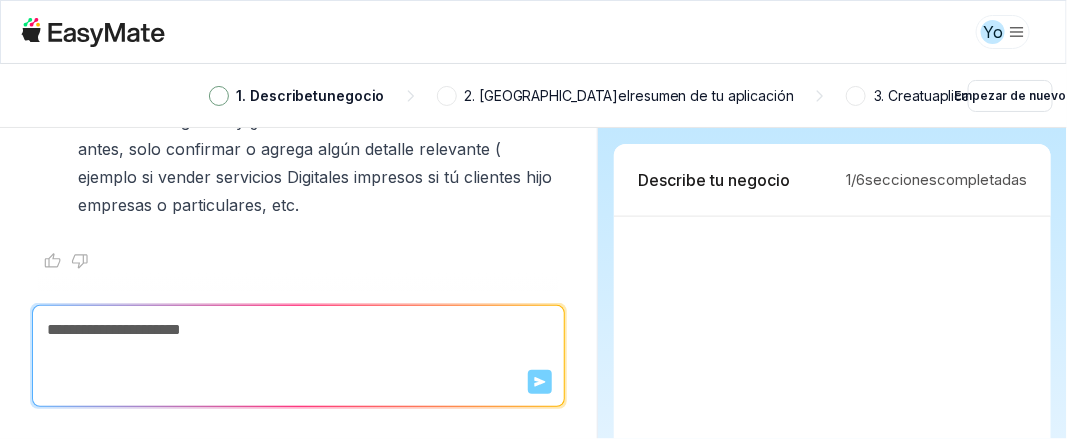 click 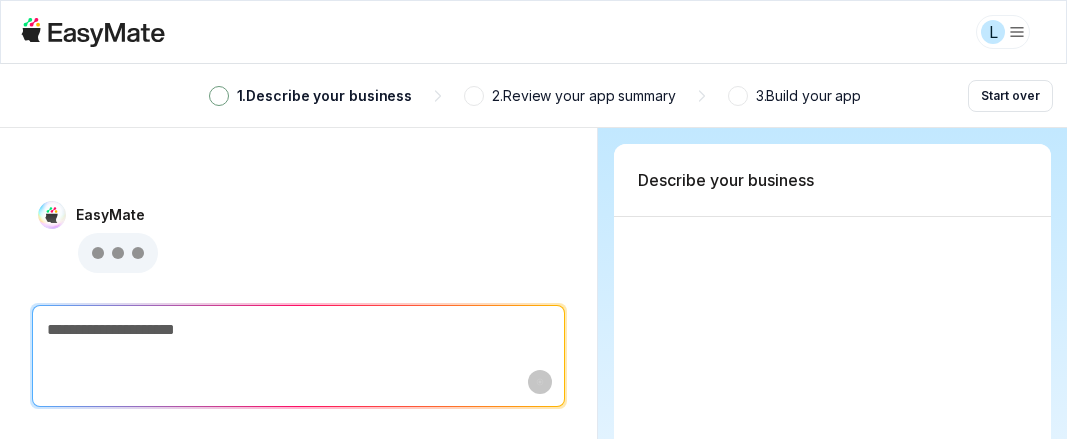 scroll, scrollTop: 0, scrollLeft: 0, axis: both 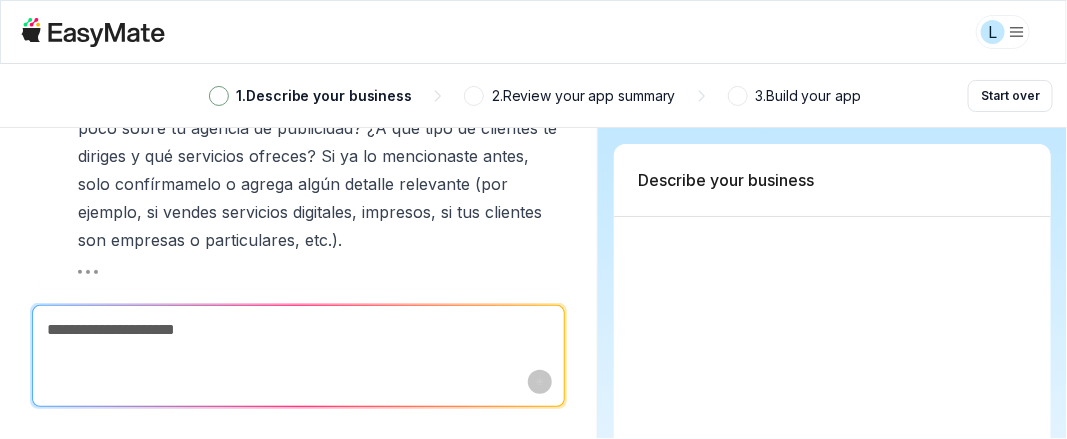 type on "*" 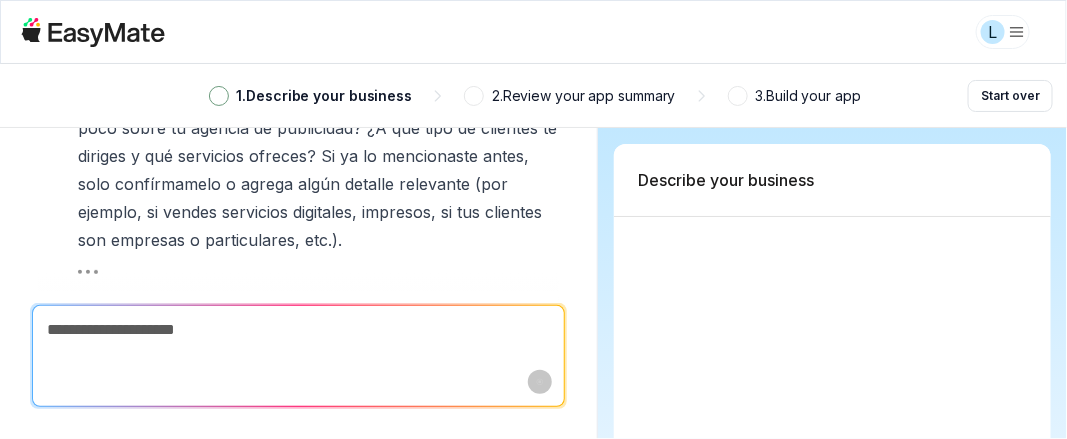 scroll, scrollTop: 142, scrollLeft: 0, axis: vertical 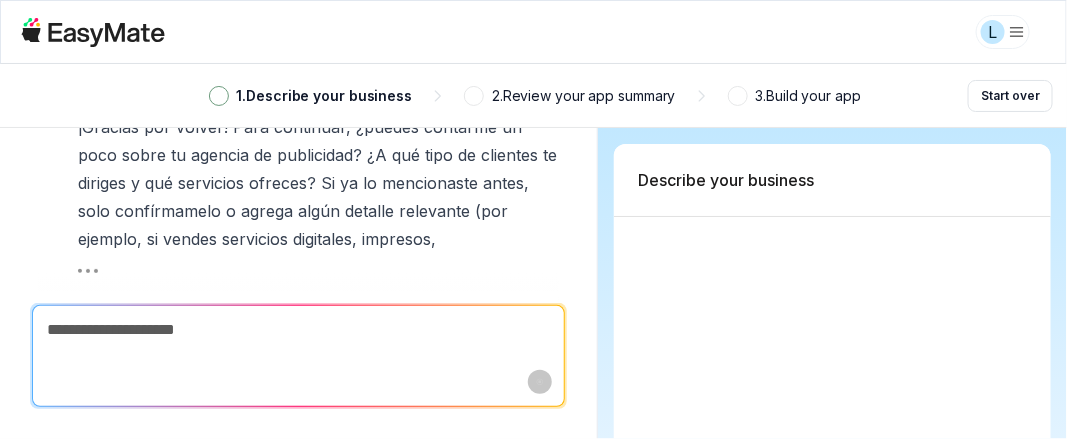 type on "*" 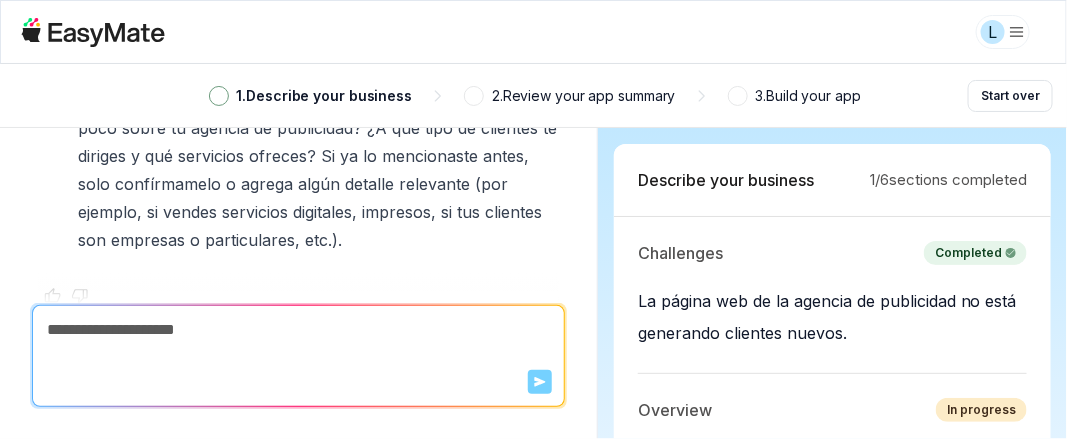 scroll, scrollTop: 142, scrollLeft: 0, axis: vertical 